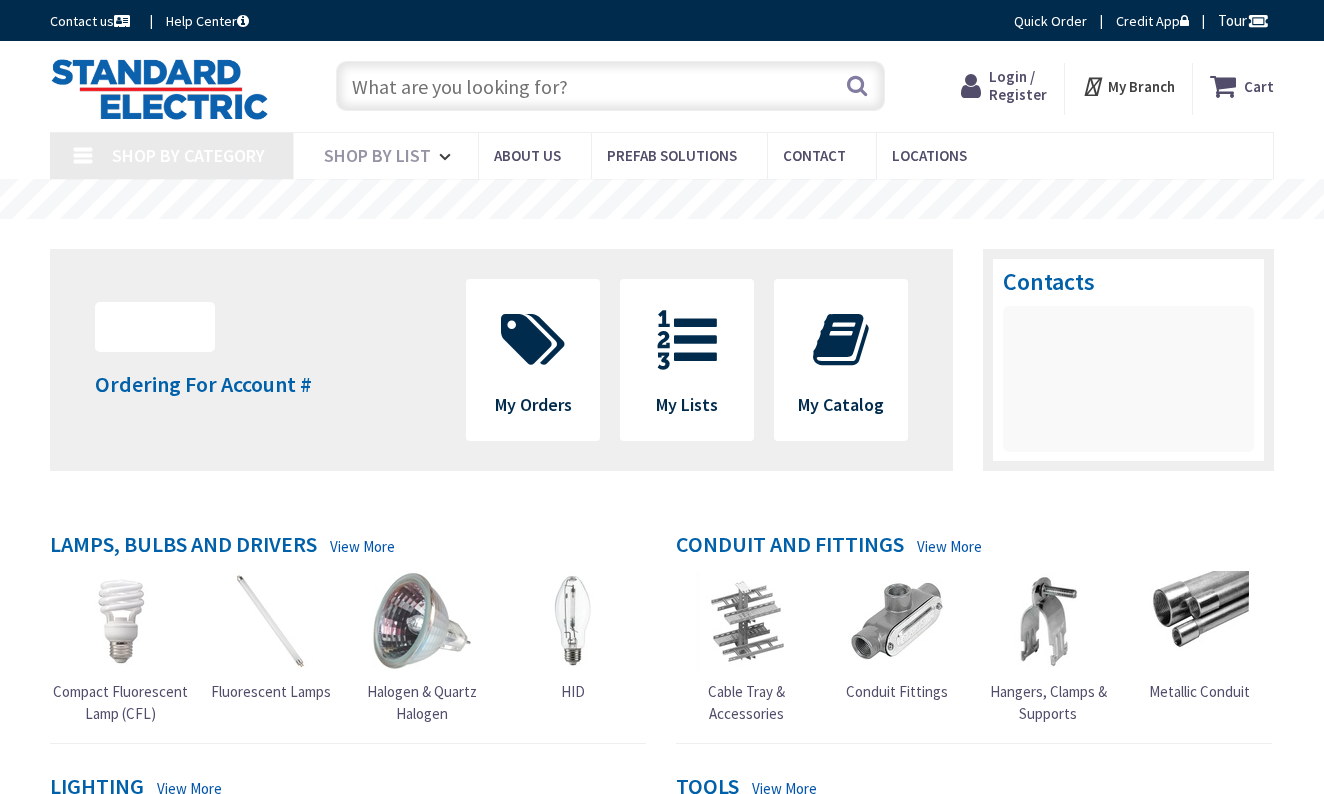 scroll, scrollTop: 0, scrollLeft: 0, axis: both 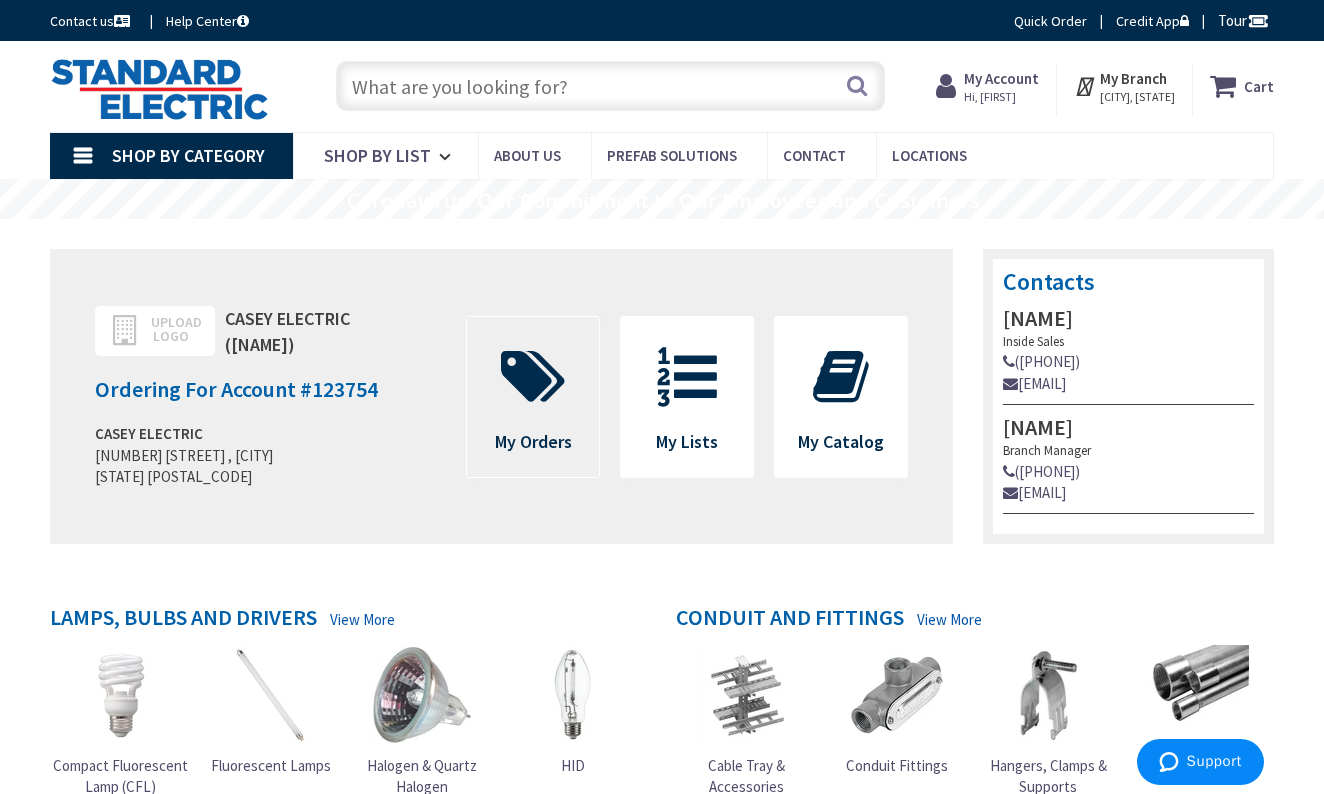 click at bounding box center (533, 377) 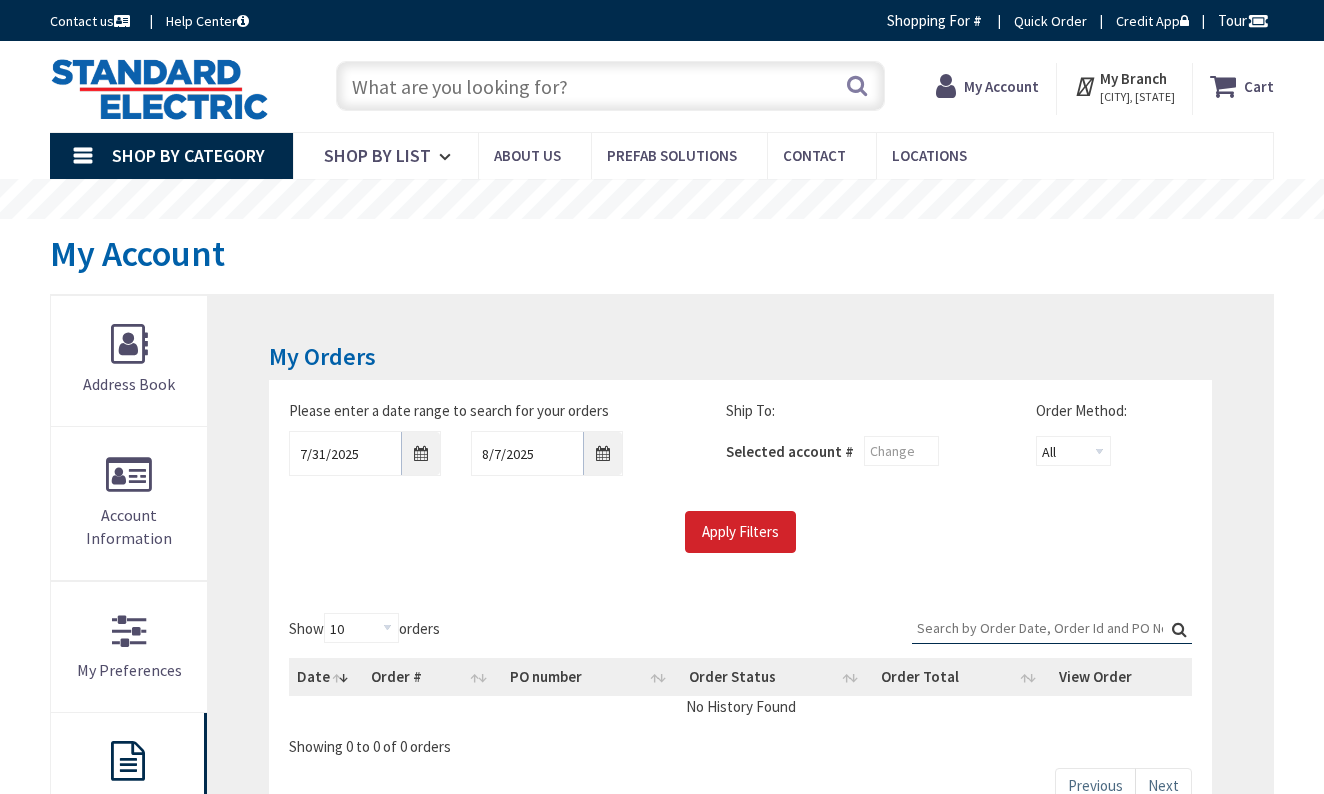 scroll, scrollTop: 0, scrollLeft: 0, axis: both 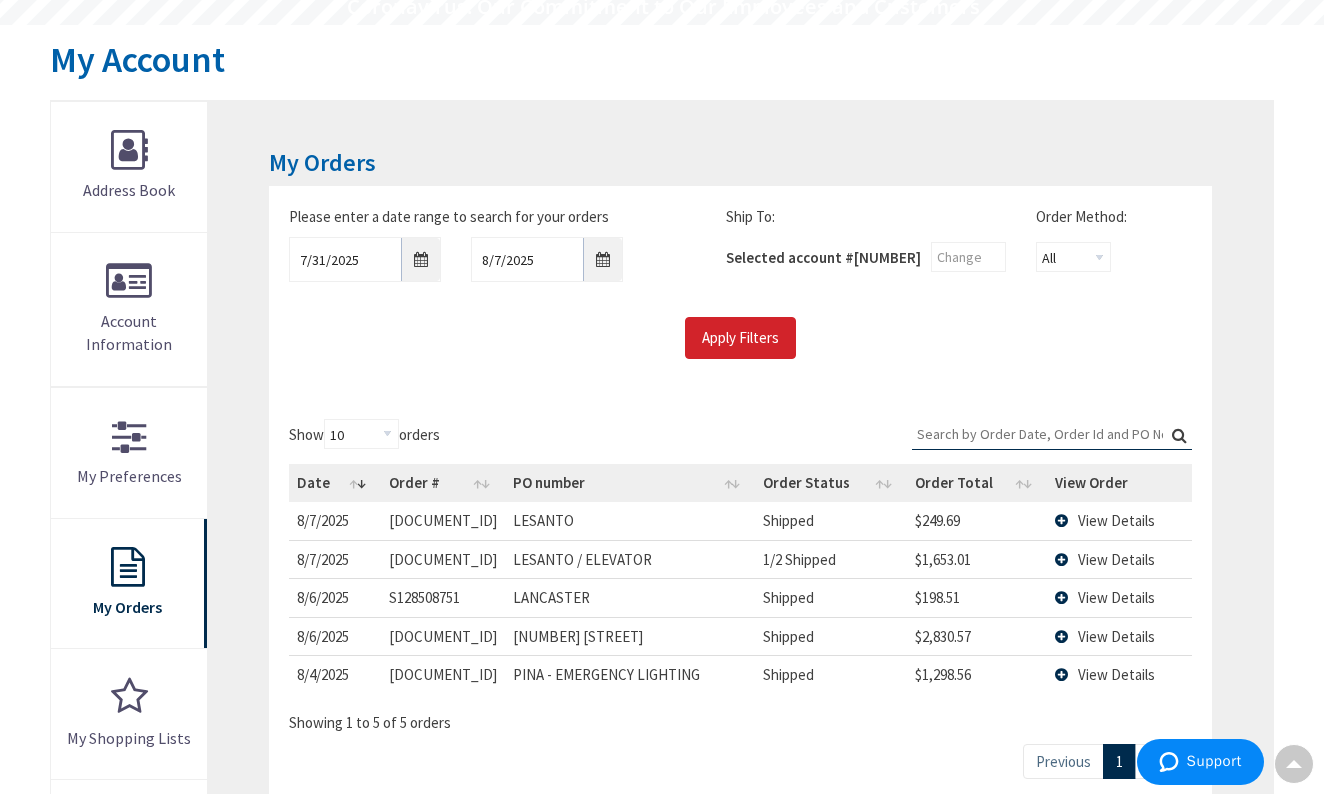 click on "View Details" at bounding box center (1116, 559) 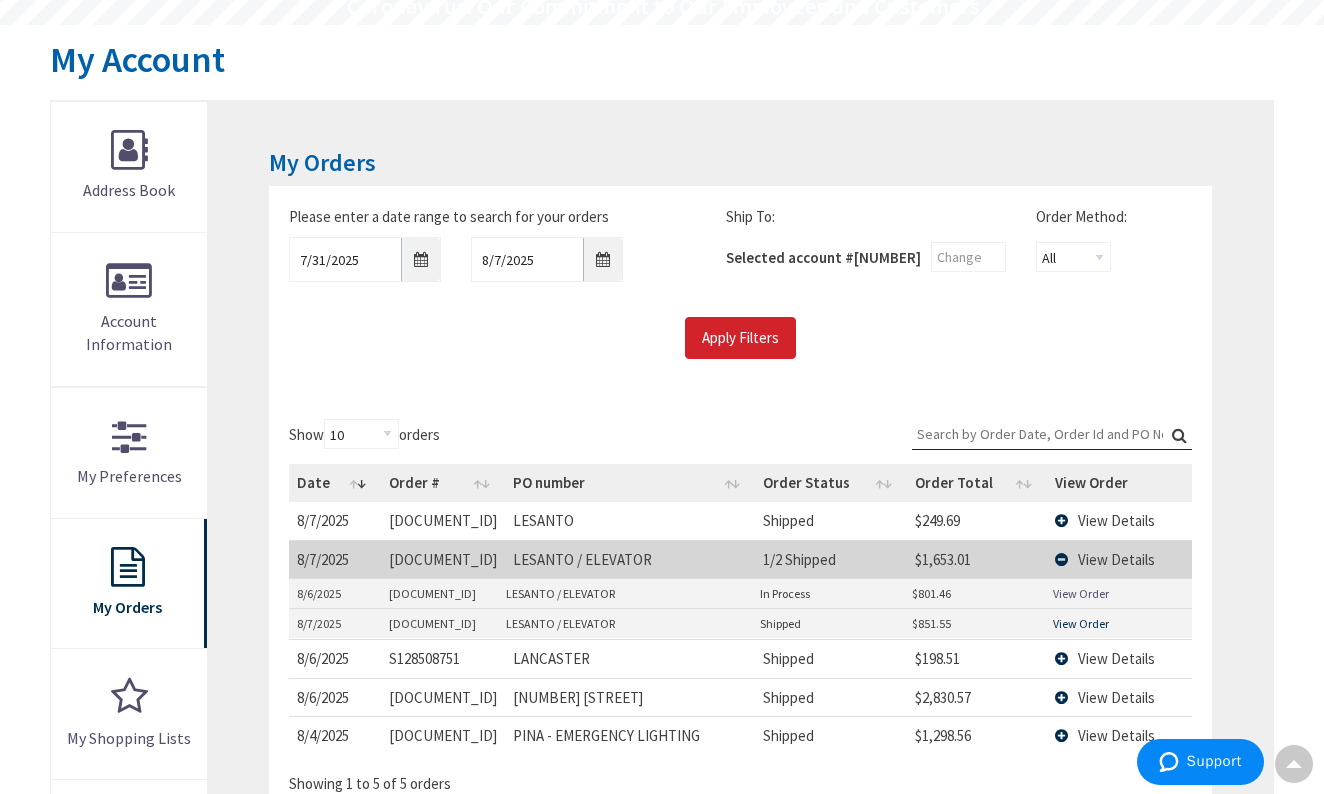 click on "View Order" at bounding box center (1081, 623) 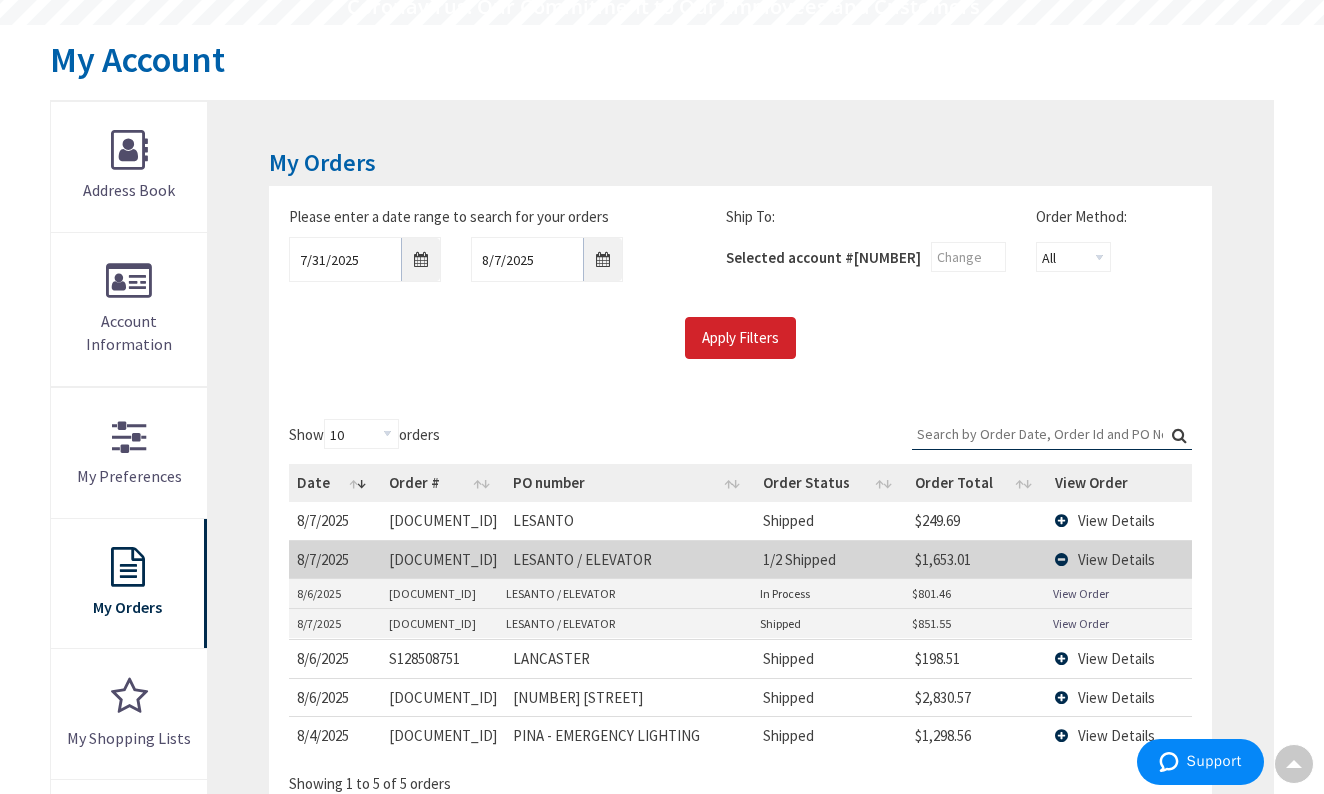 click on "View Details" at bounding box center (1116, 520) 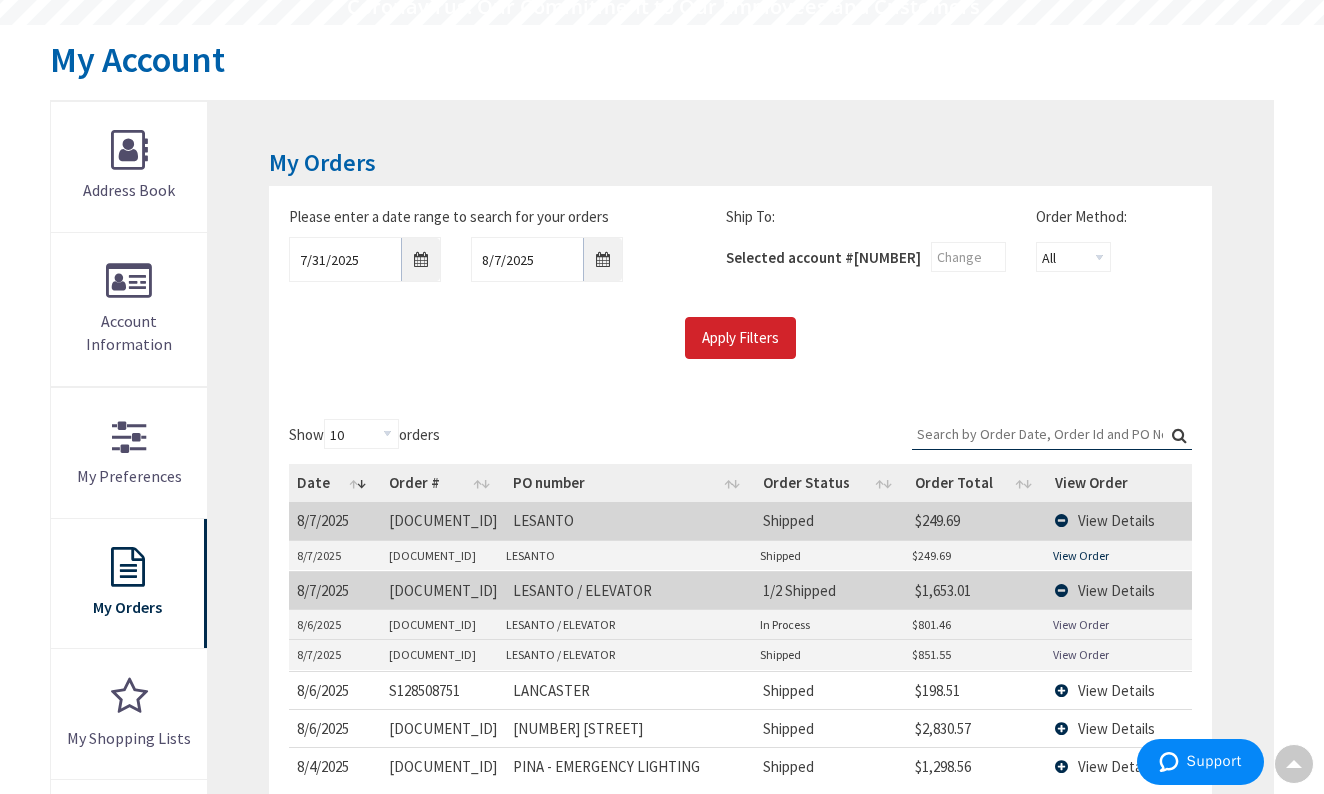 click on "View Order" at bounding box center [1081, 555] 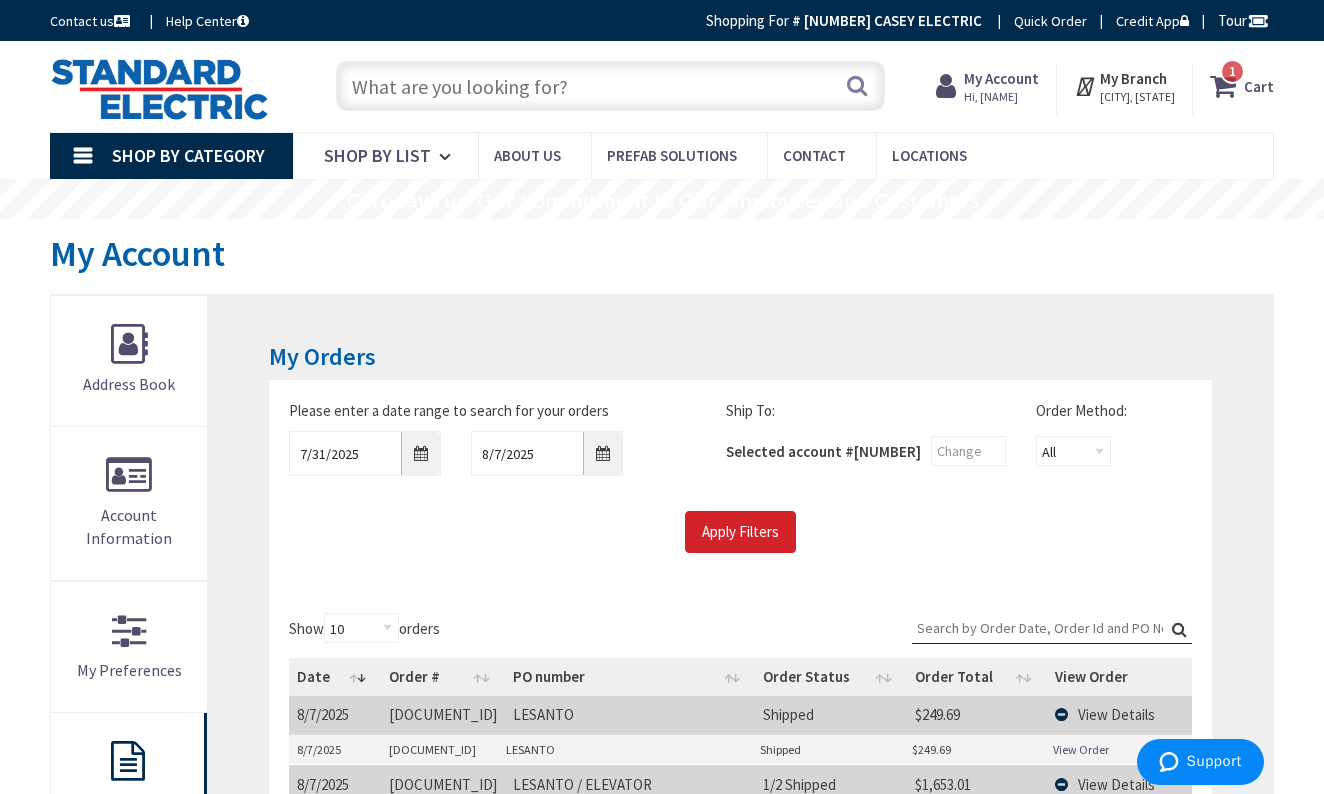 scroll, scrollTop: 0, scrollLeft: 0, axis: both 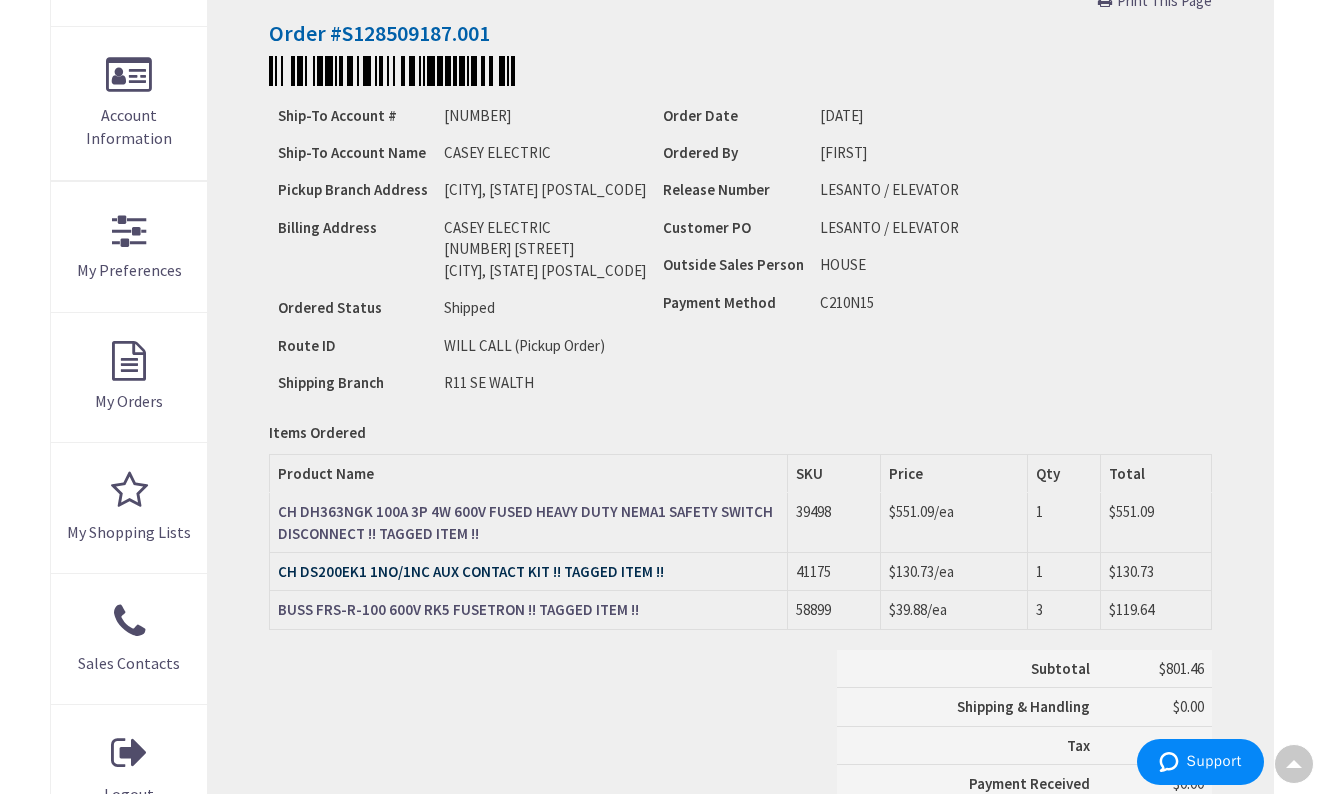 click on "CH DS200EK1 1NO/1NC AUX CONTACT KIT !! TAGGED ITEM !!" at bounding box center (471, 571) 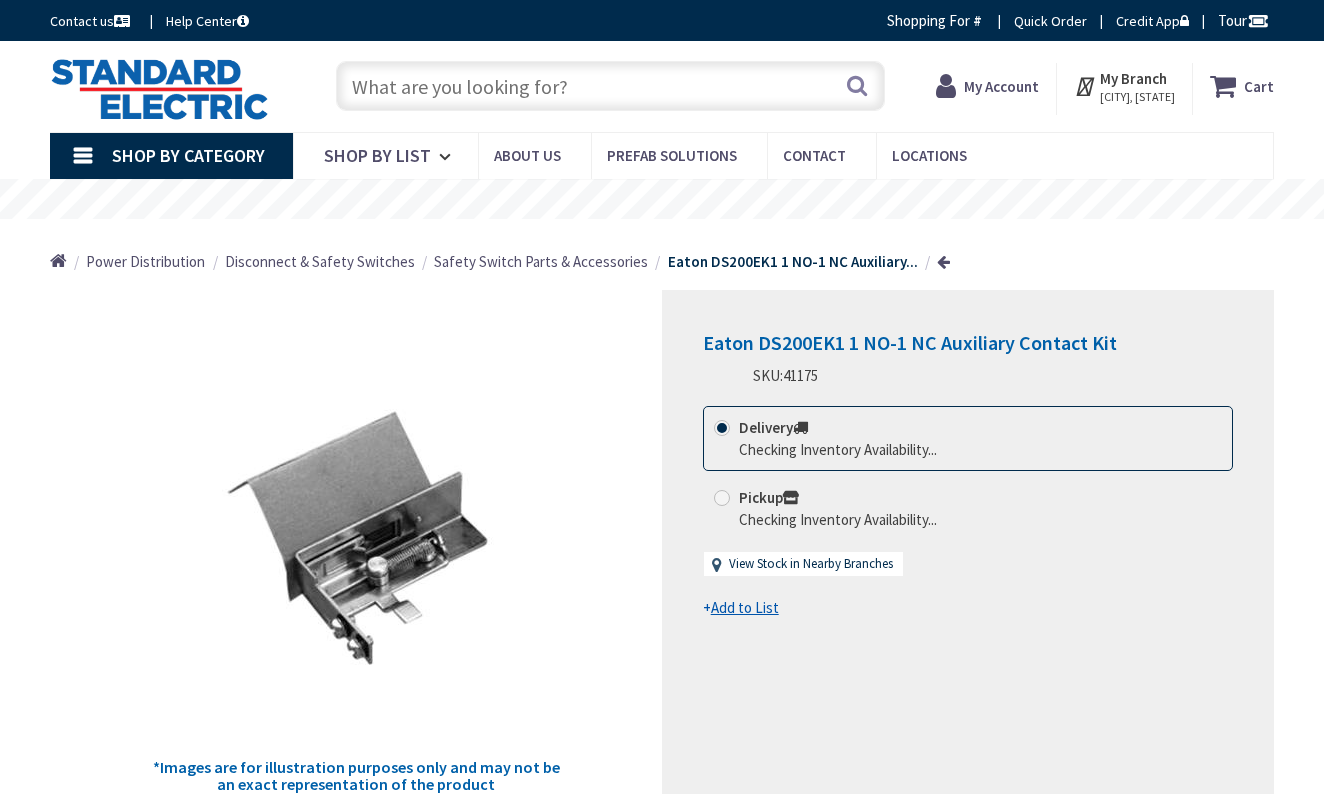 scroll, scrollTop: 0, scrollLeft: 0, axis: both 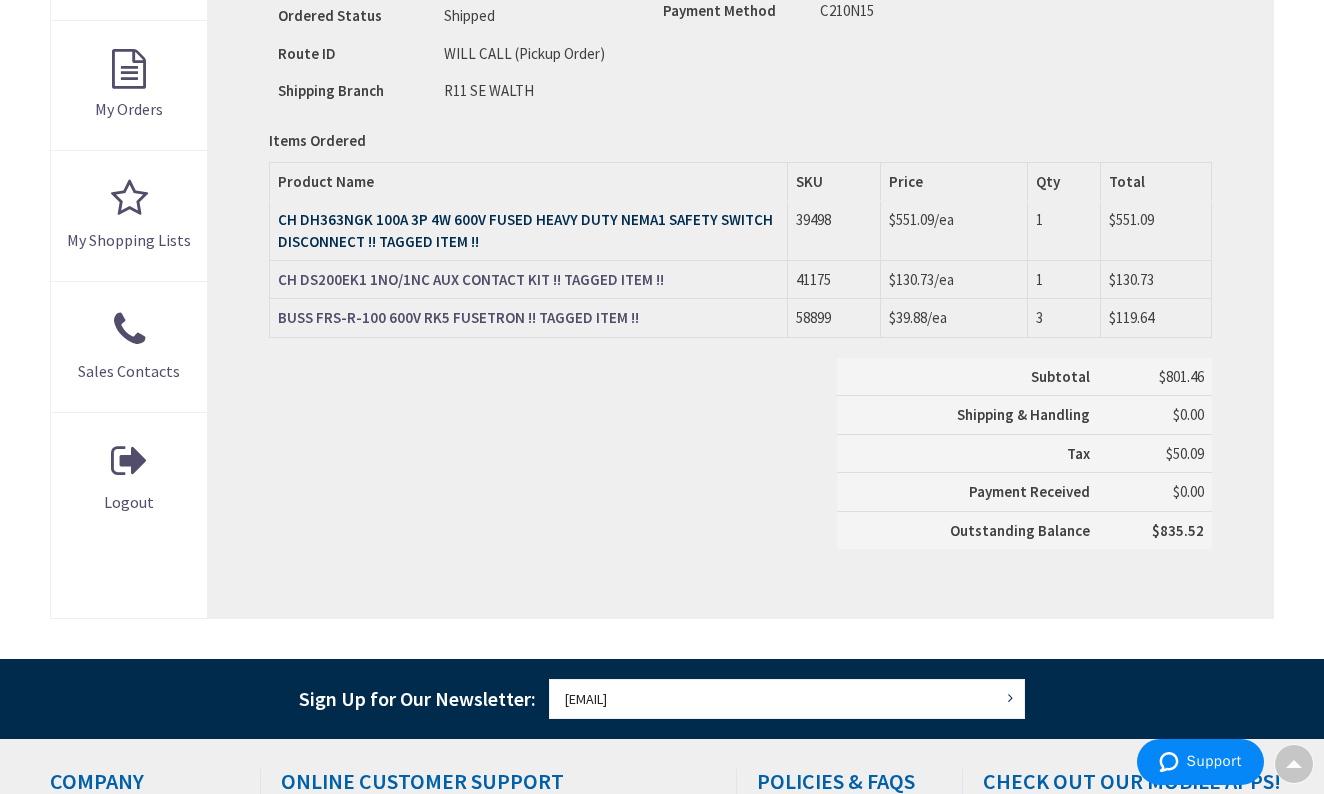 click on "CH DH363NGK 100A 3P 4W 600V FUSED  HEAVY DUTY NEMA1 SAFETY SWITCH  DISCONNECT  !! TAGGED ITEM !!" at bounding box center (525, 230) 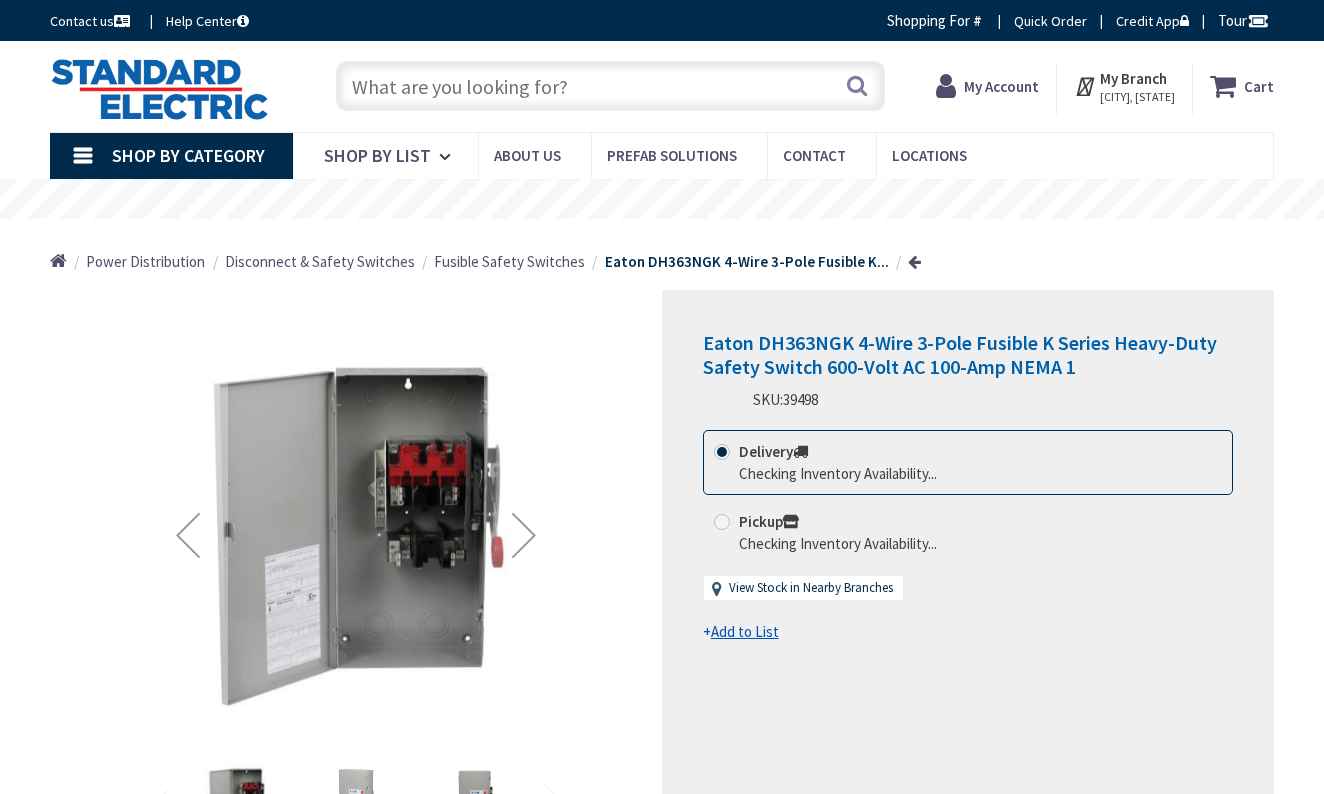 scroll, scrollTop: 0, scrollLeft: 0, axis: both 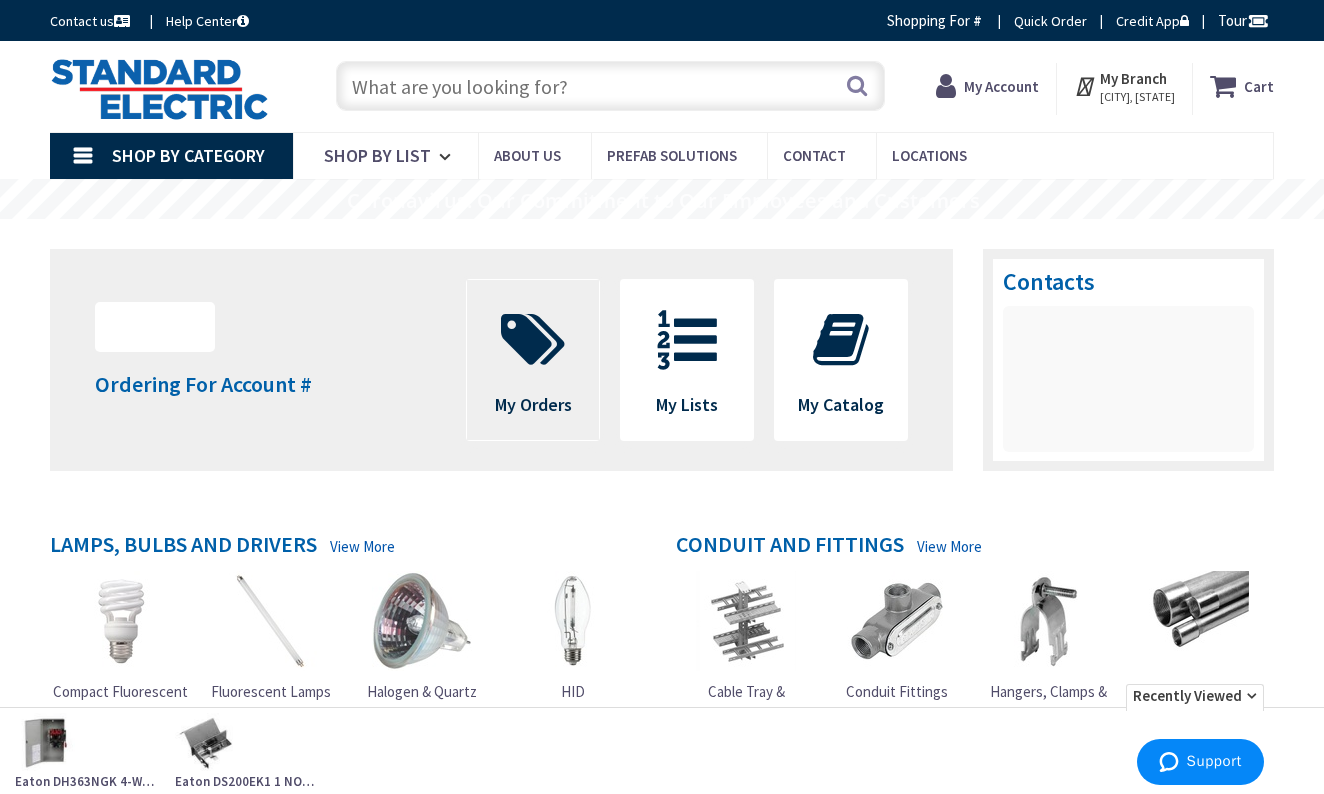 click at bounding box center (533, 340) 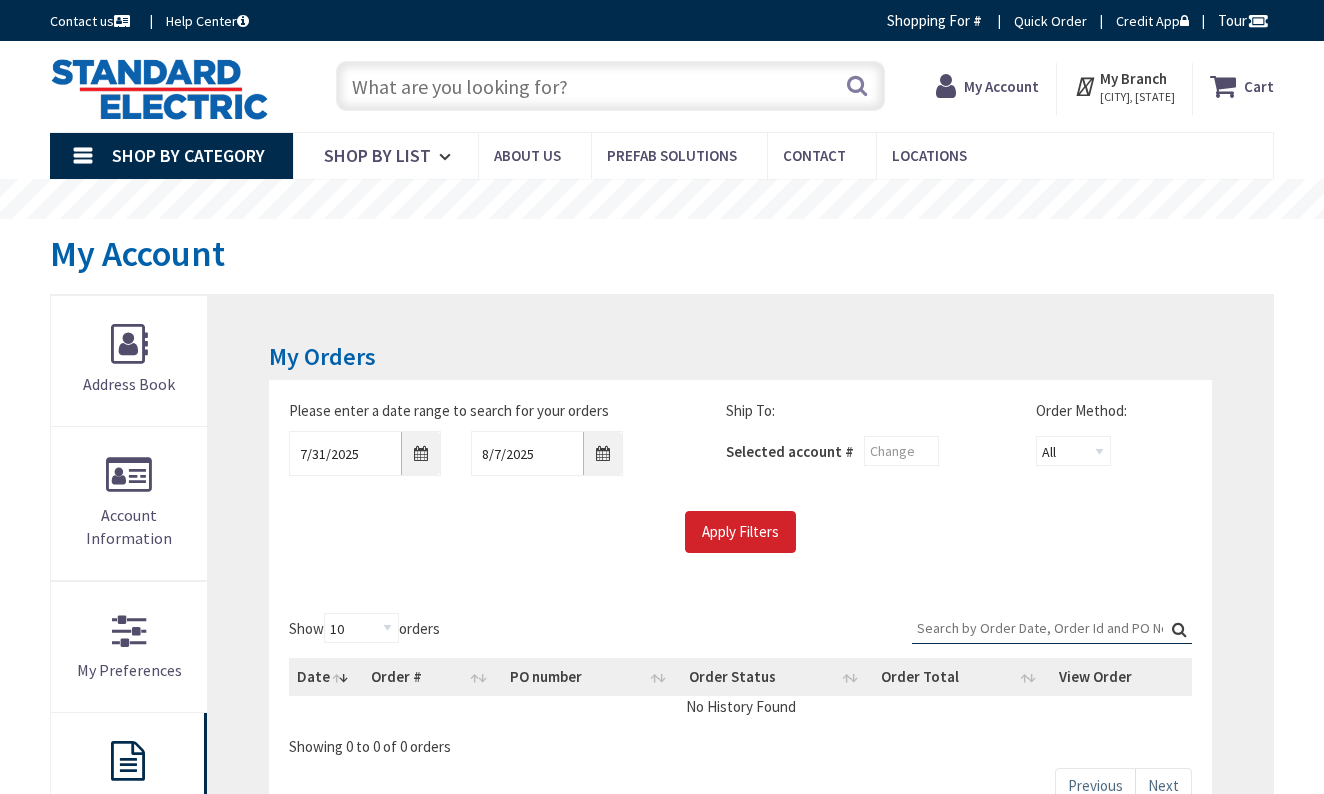 scroll, scrollTop: 0, scrollLeft: 0, axis: both 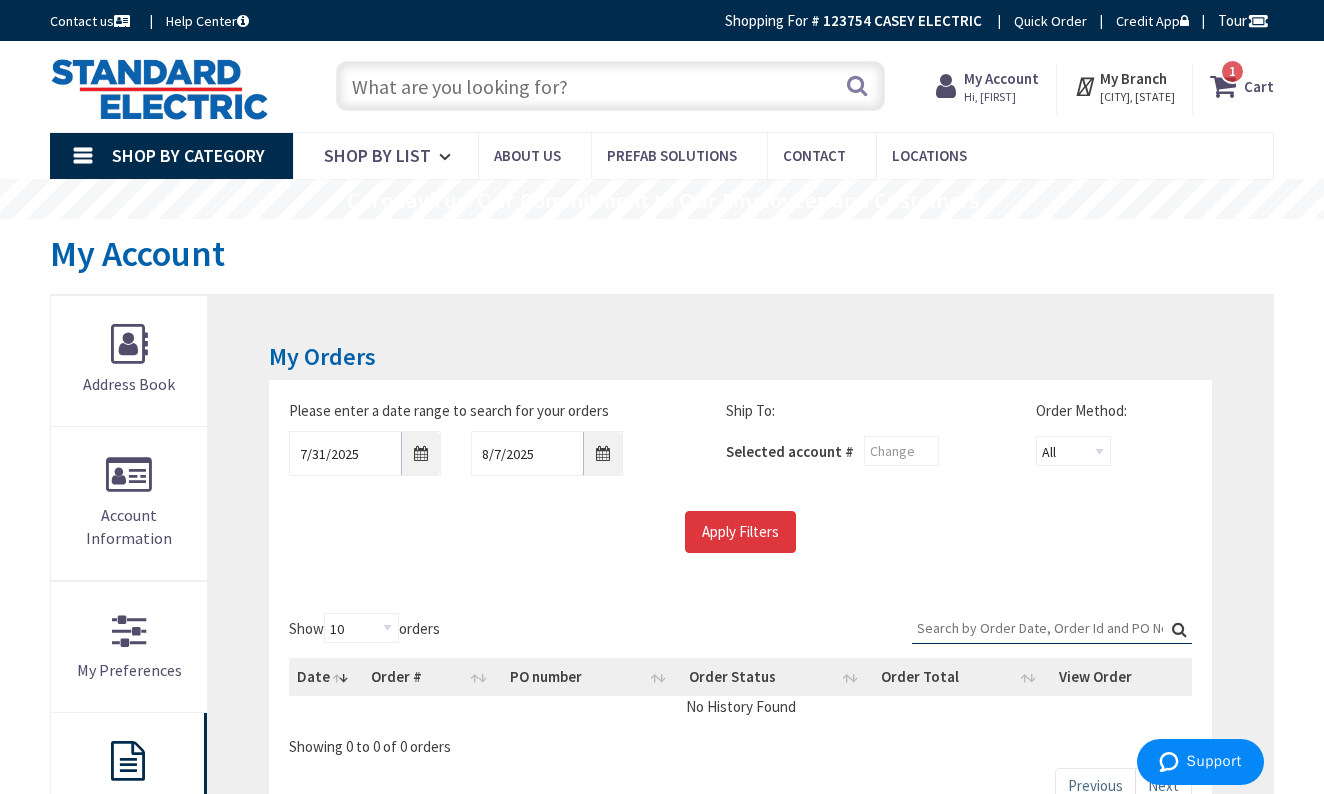 click on "Apply Filters" at bounding box center (740, 532) 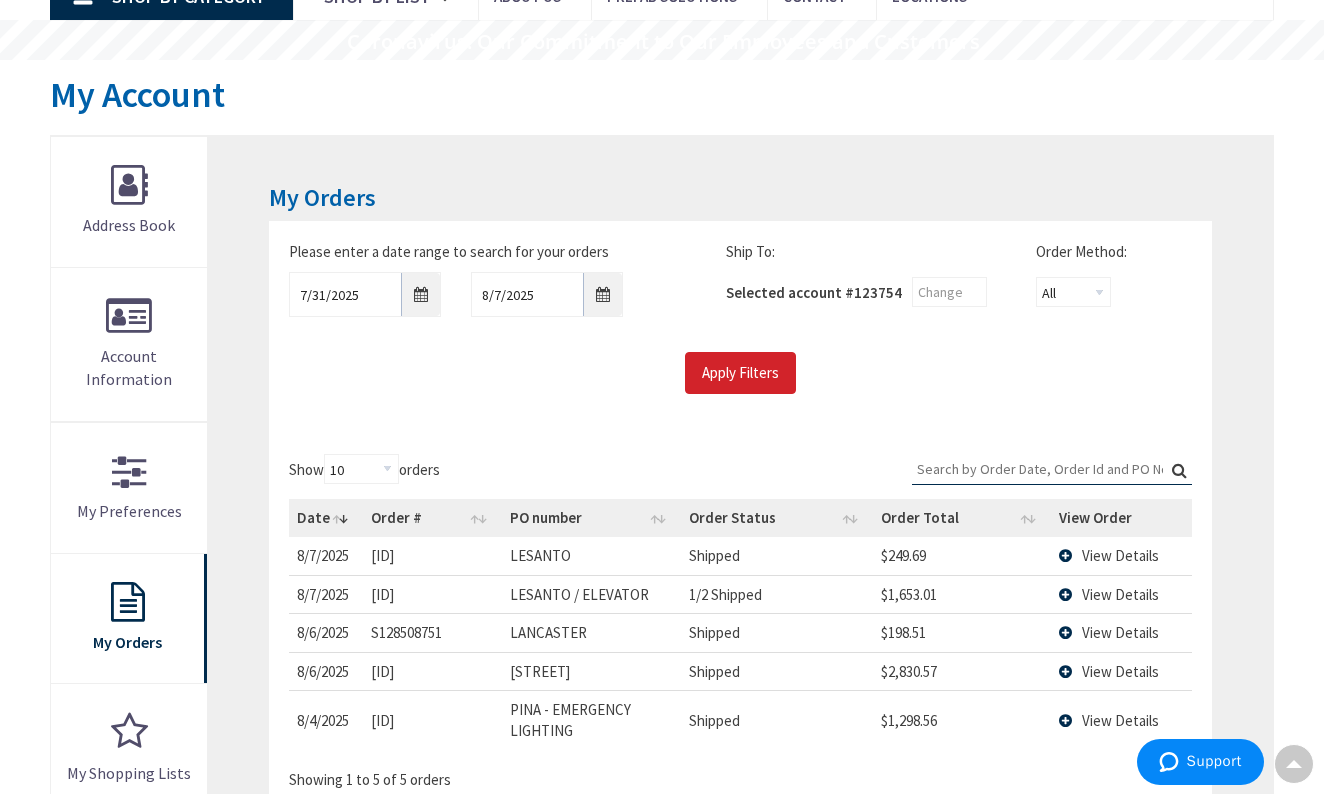 scroll, scrollTop: 163, scrollLeft: 0, axis: vertical 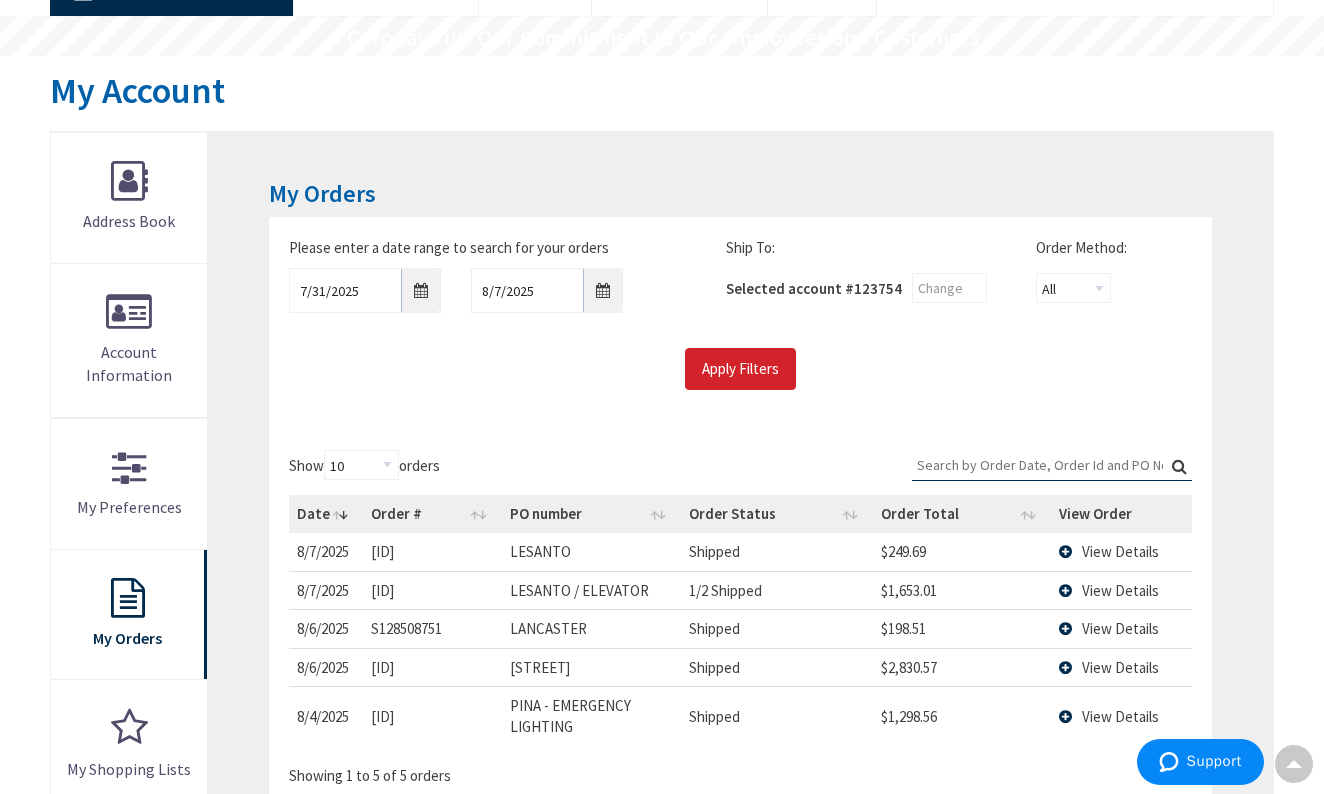click on "View Details" at bounding box center (1120, 590) 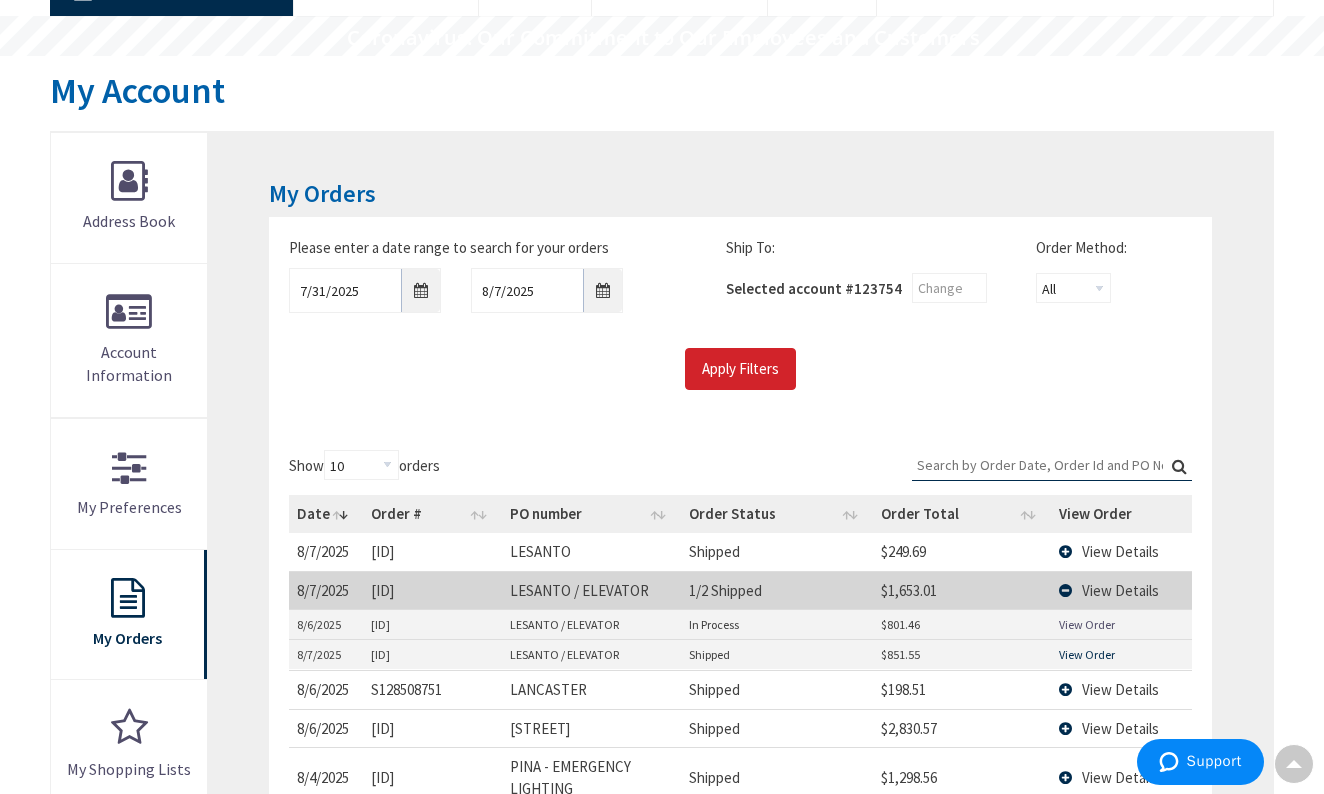 click on "View Order" at bounding box center (1087, 654) 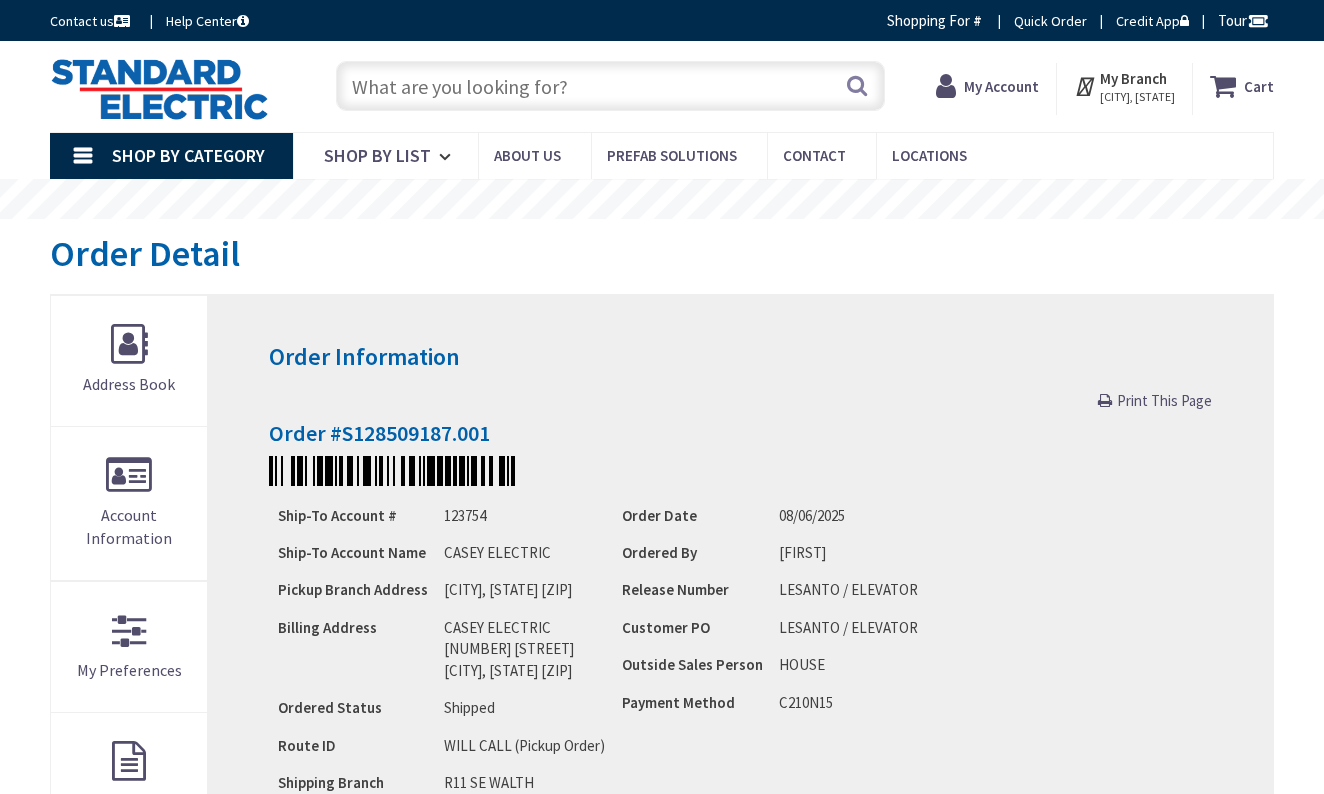 scroll, scrollTop: 0, scrollLeft: 0, axis: both 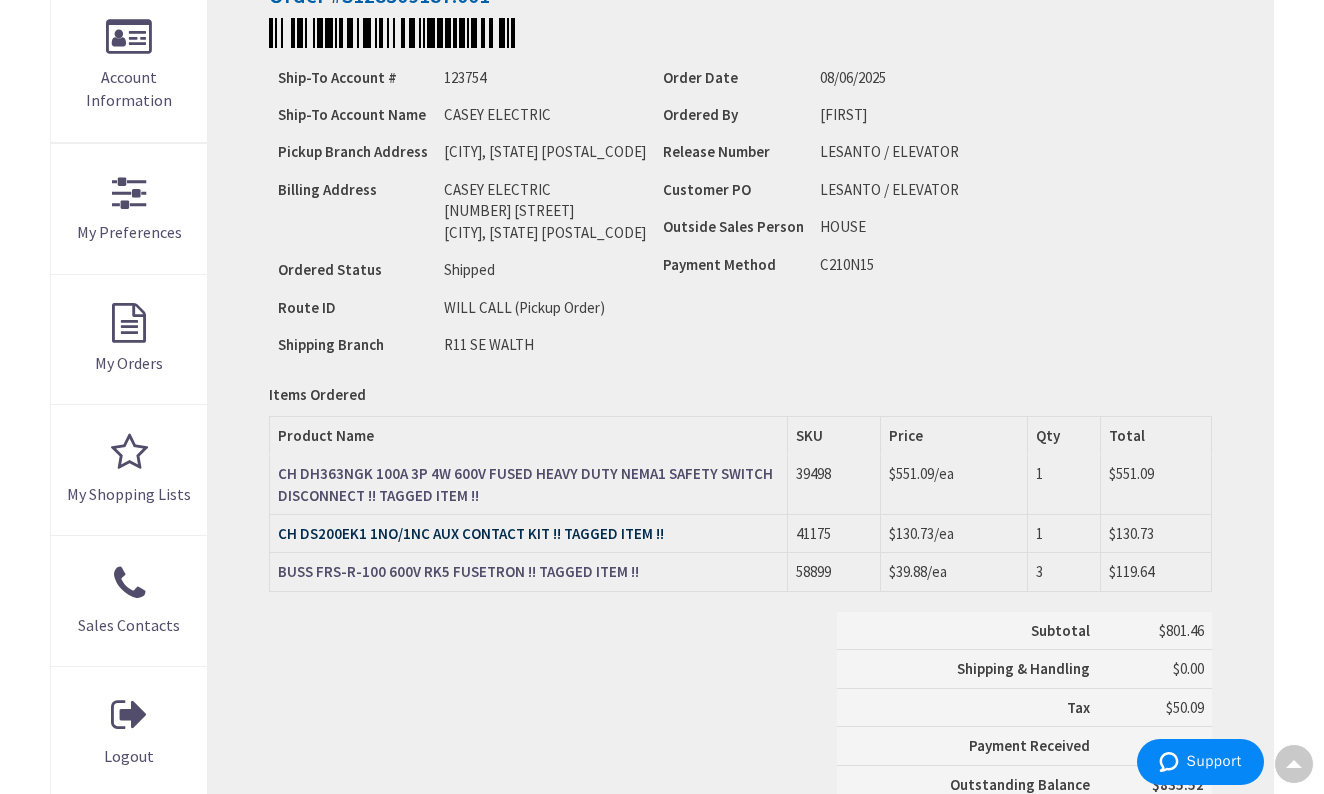 click on "CH DS200EK1 1NO/1NC AUX CONTACT KIT !! TAGGED ITEM !!" at bounding box center [471, 533] 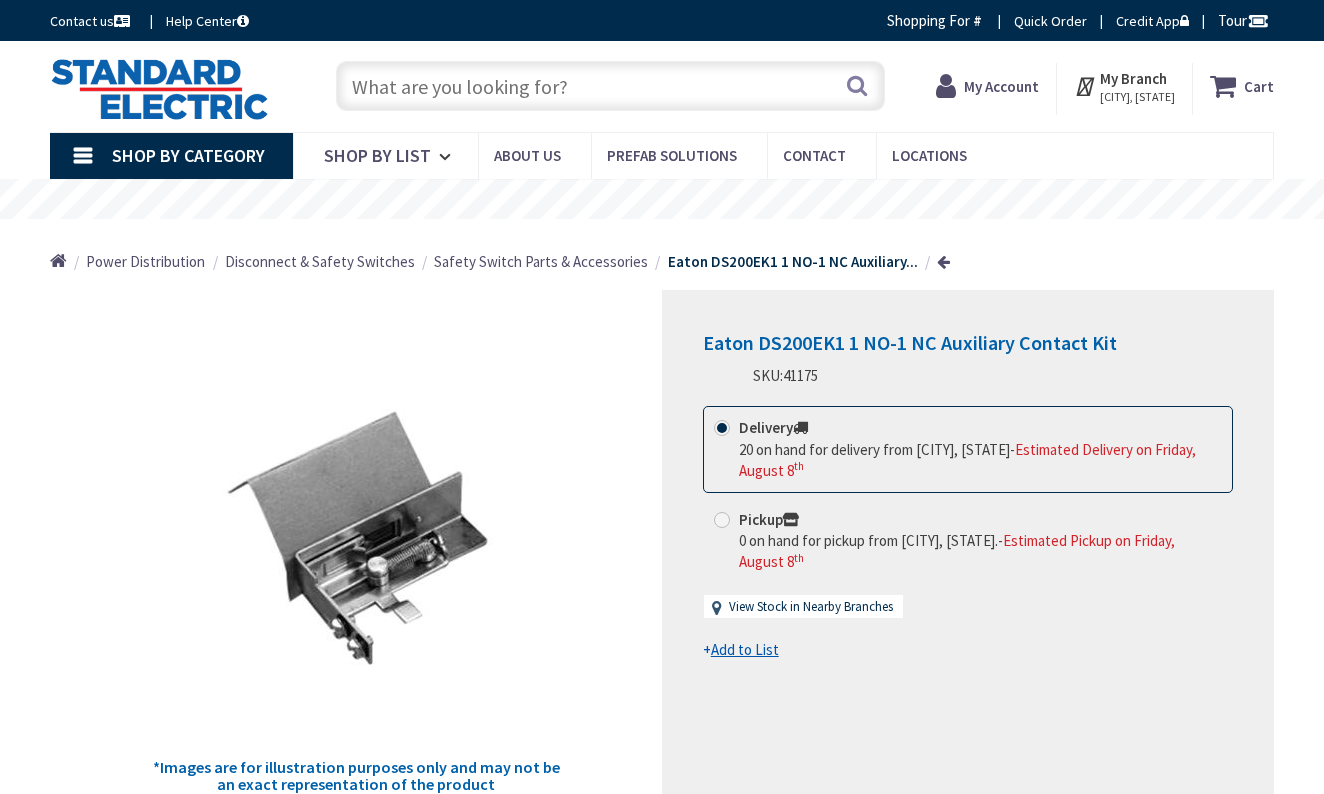 scroll, scrollTop: 0, scrollLeft: 0, axis: both 